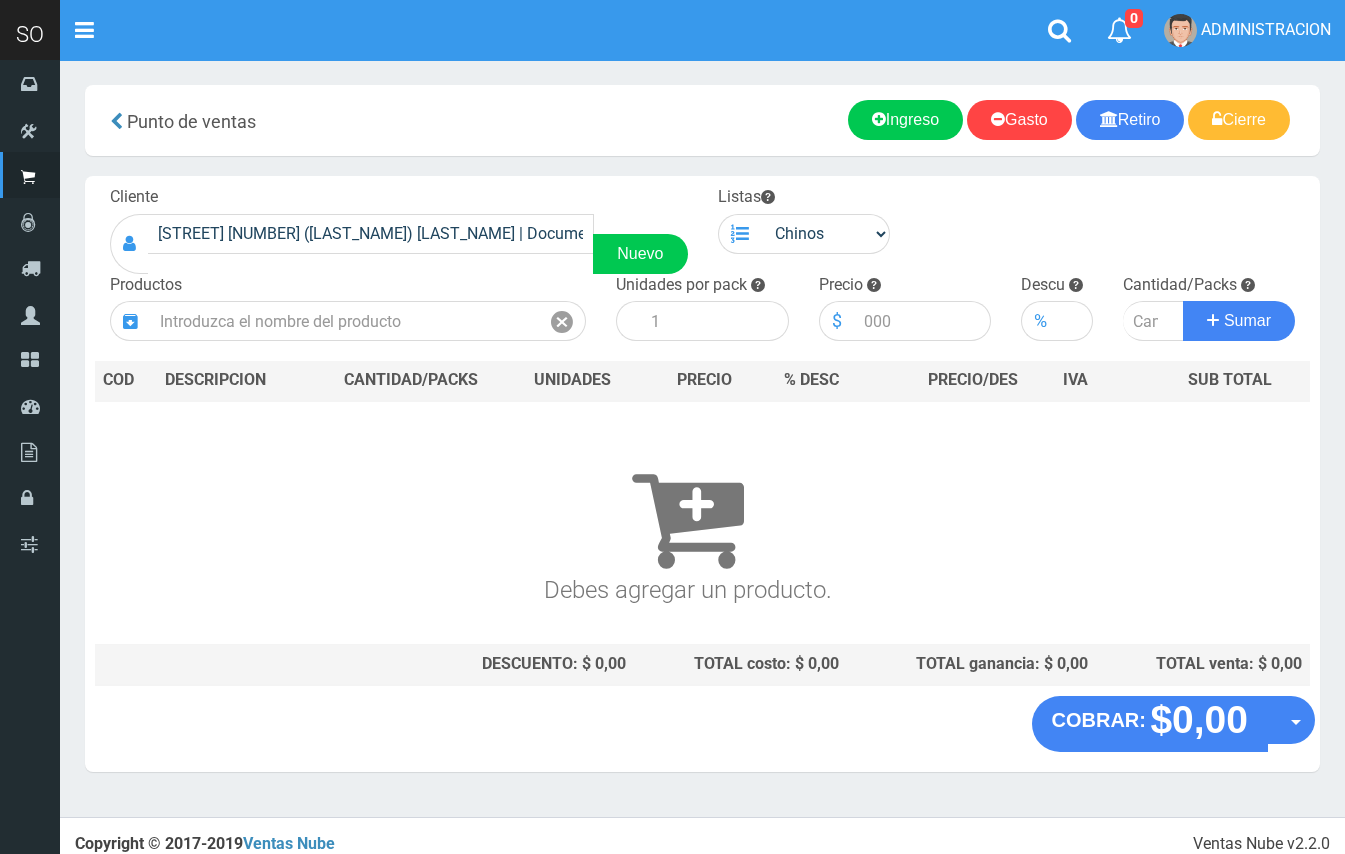 scroll, scrollTop: 6, scrollLeft: 0, axis: vertical 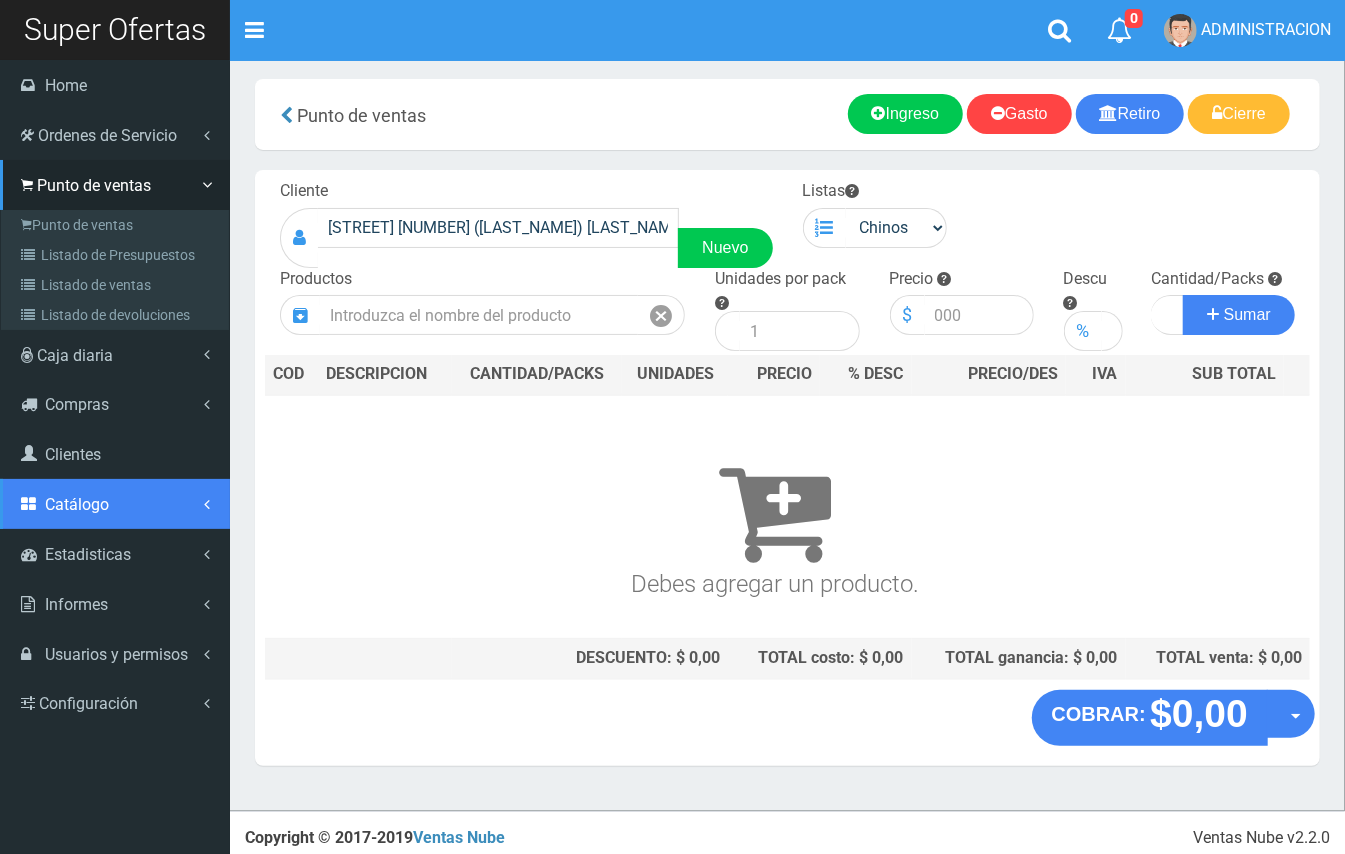 click on "Catálogo" at bounding box center [115, 135] 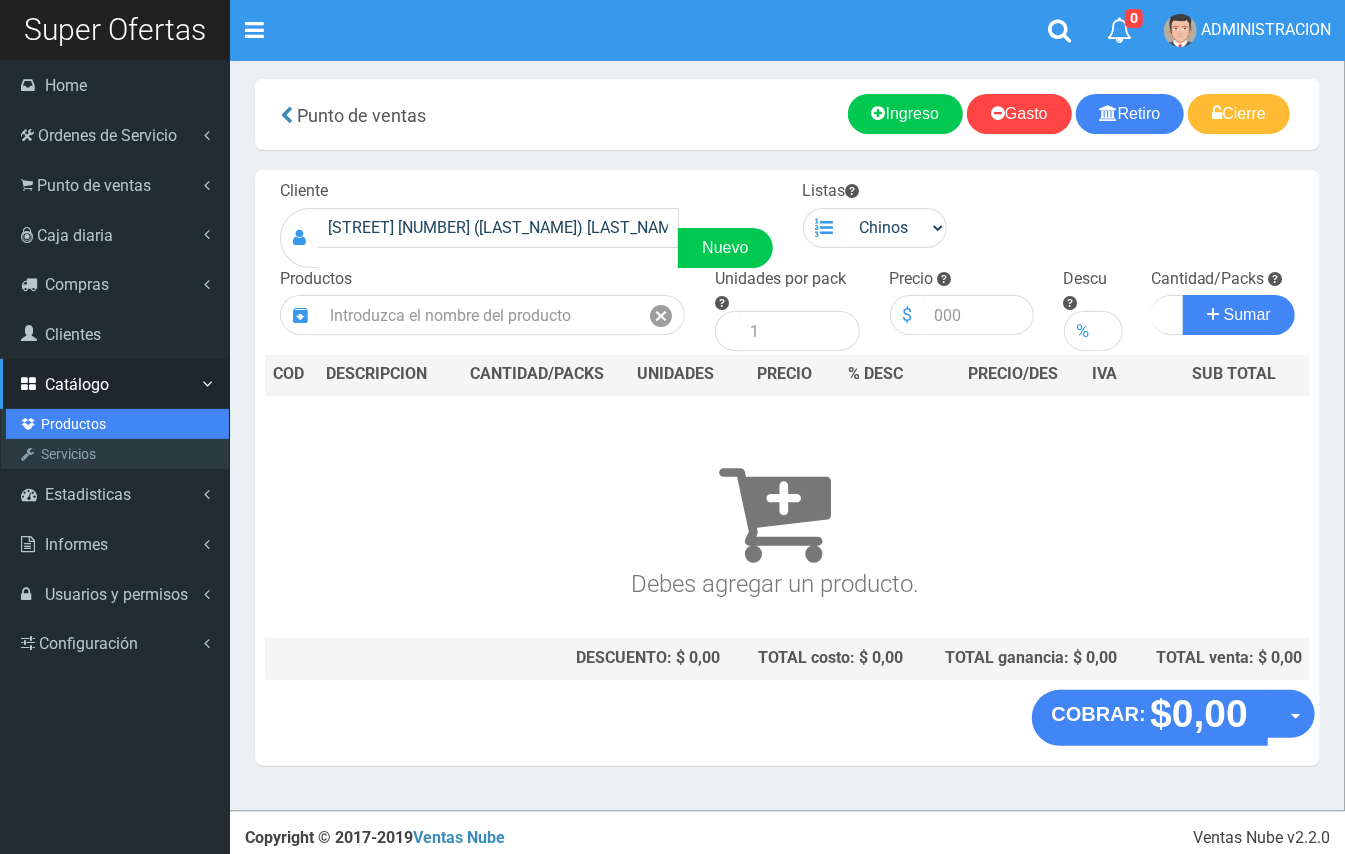 click on "Productos" at bounding box center (117, 424) 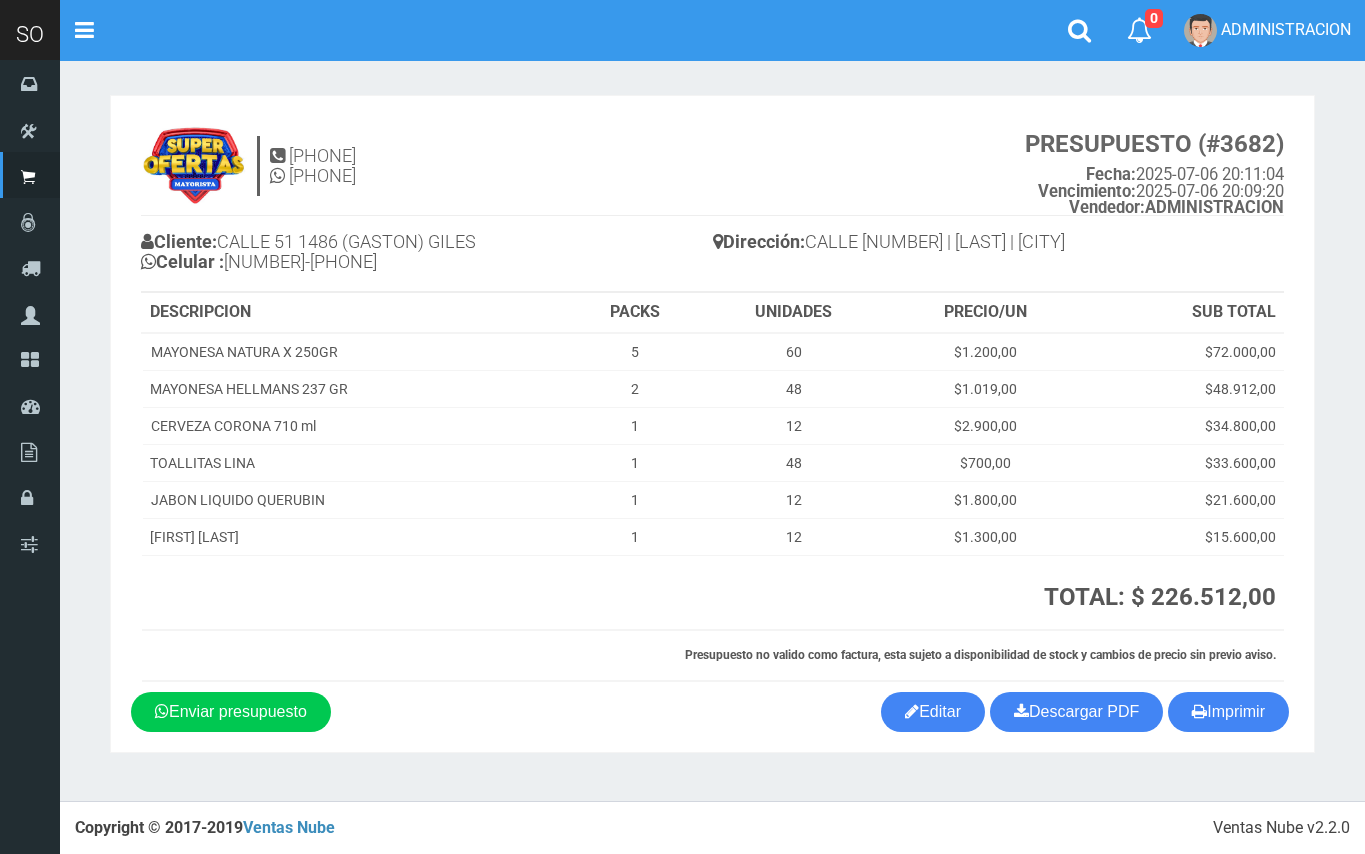 scroll, scrollTop: 0, scrollLeft: 0, axis: both 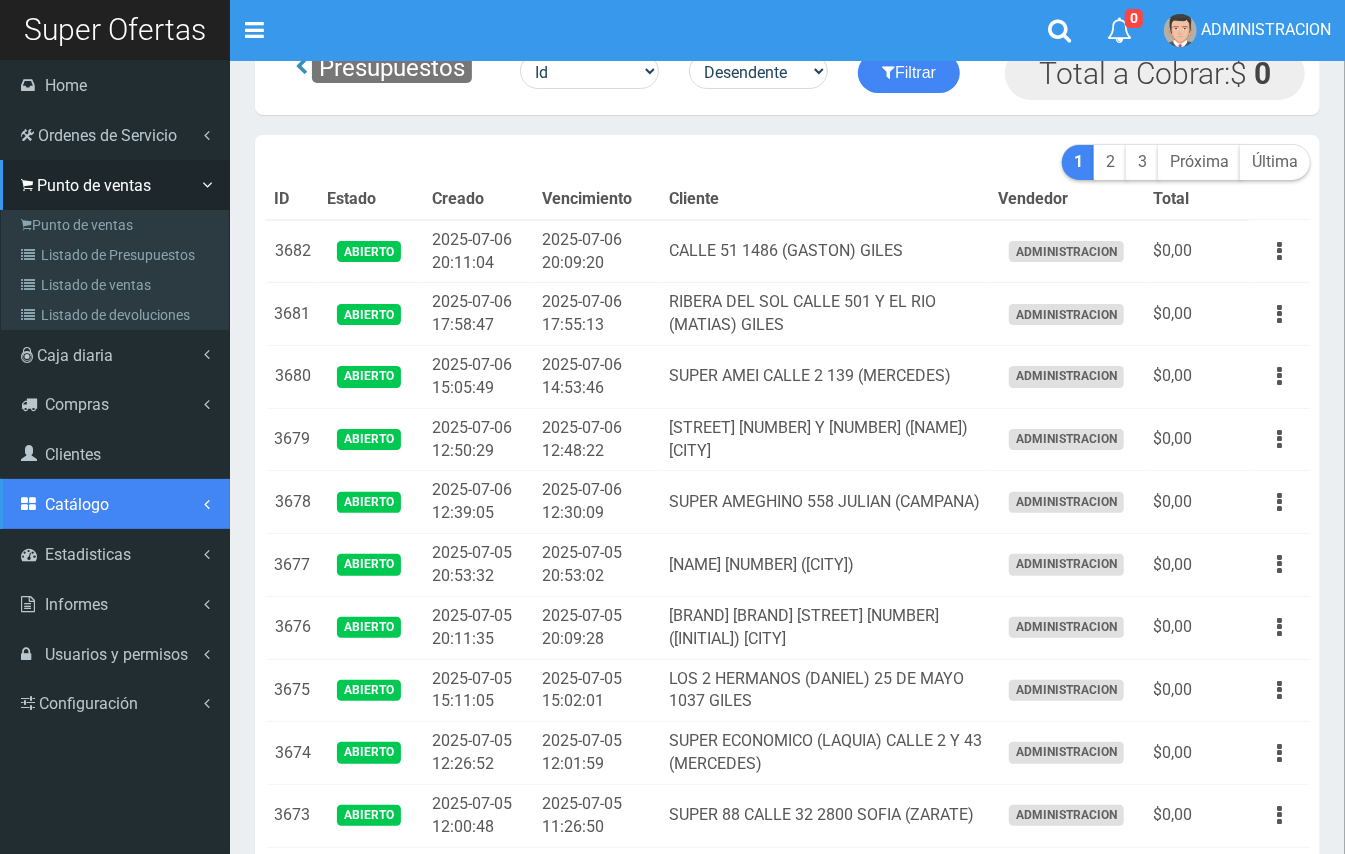 click on "Catálogo" at bounding box center [115, 135] 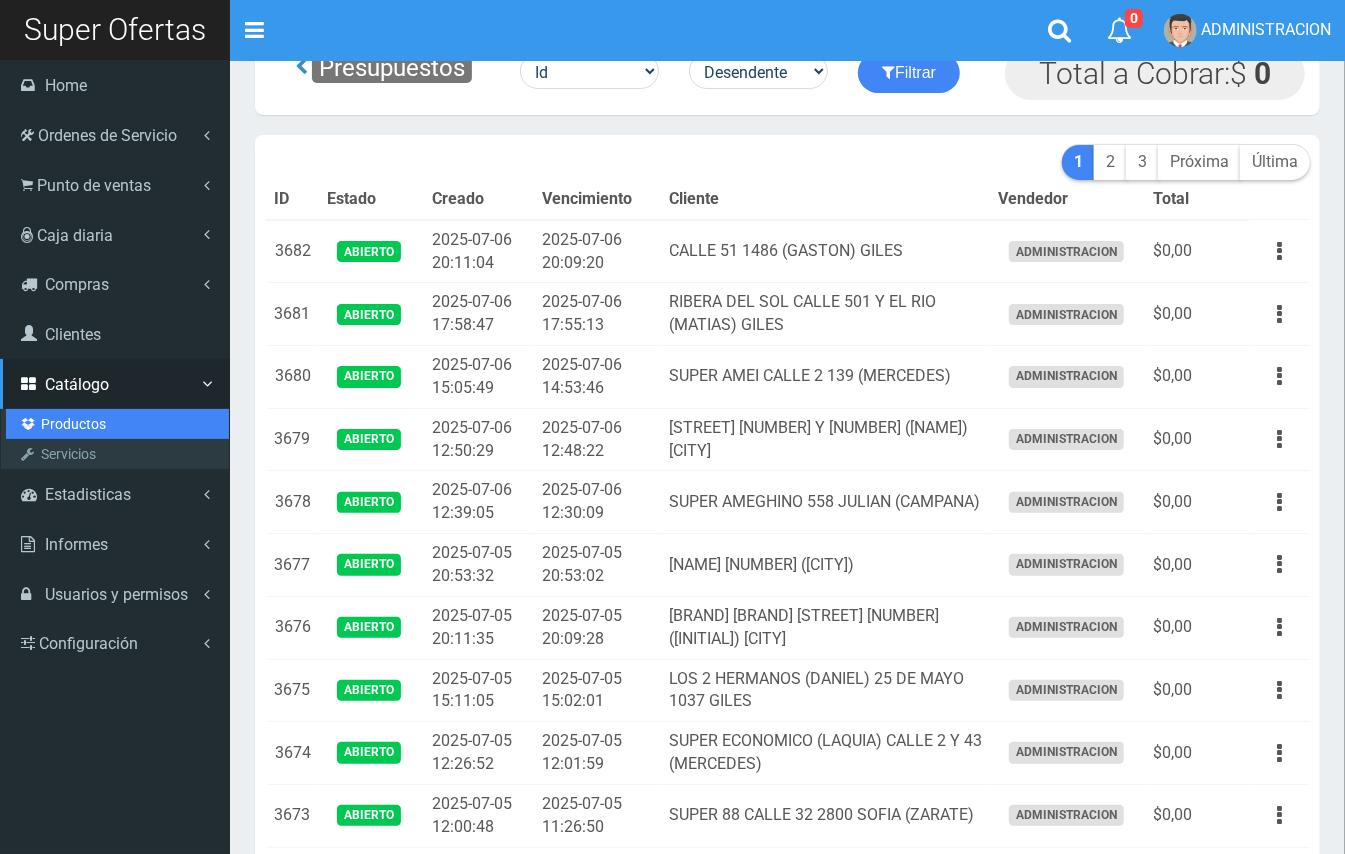 click on "Productos" at bounding box center (117, 424) 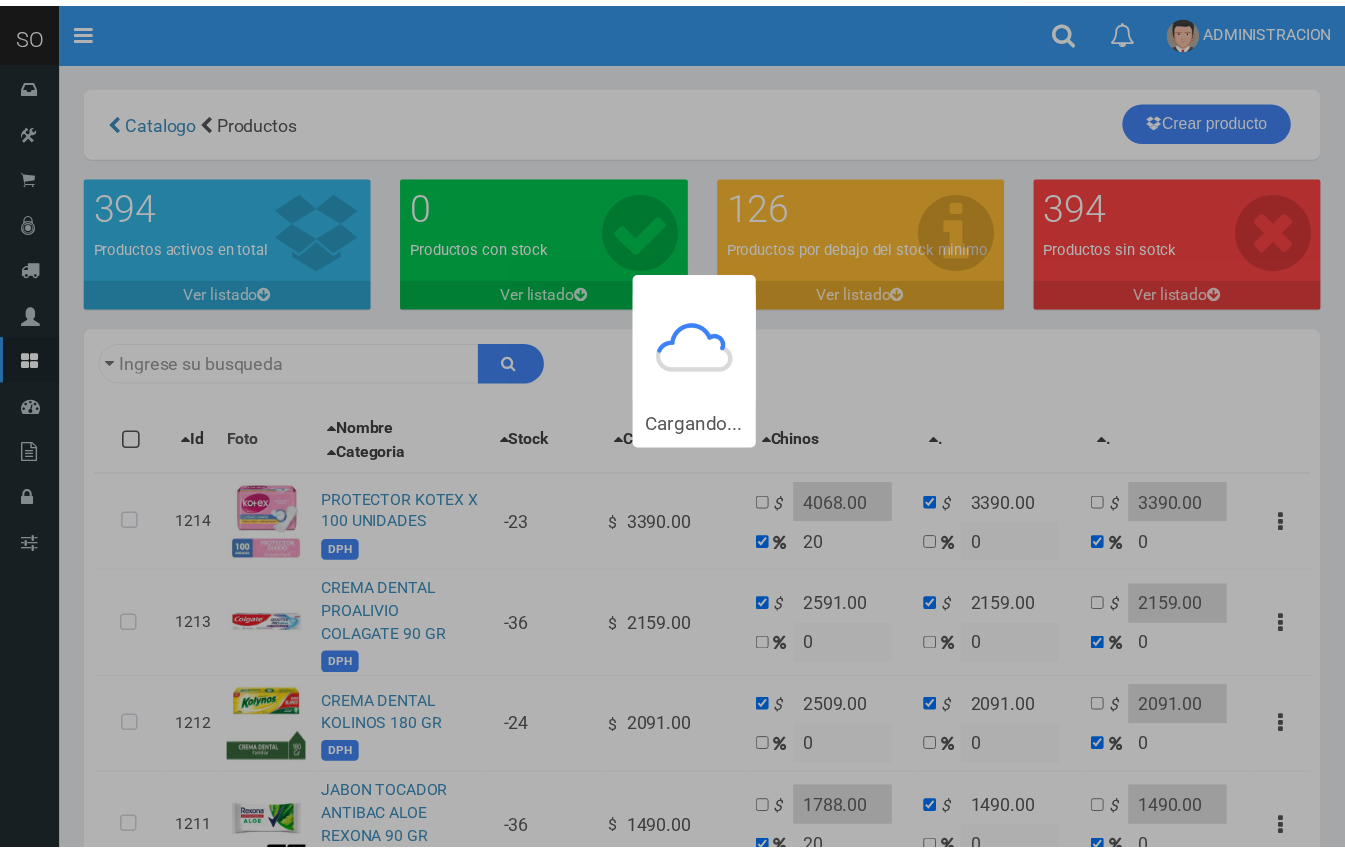 scroll, scrollTop: 0, scrollLeft: 0, axis: both 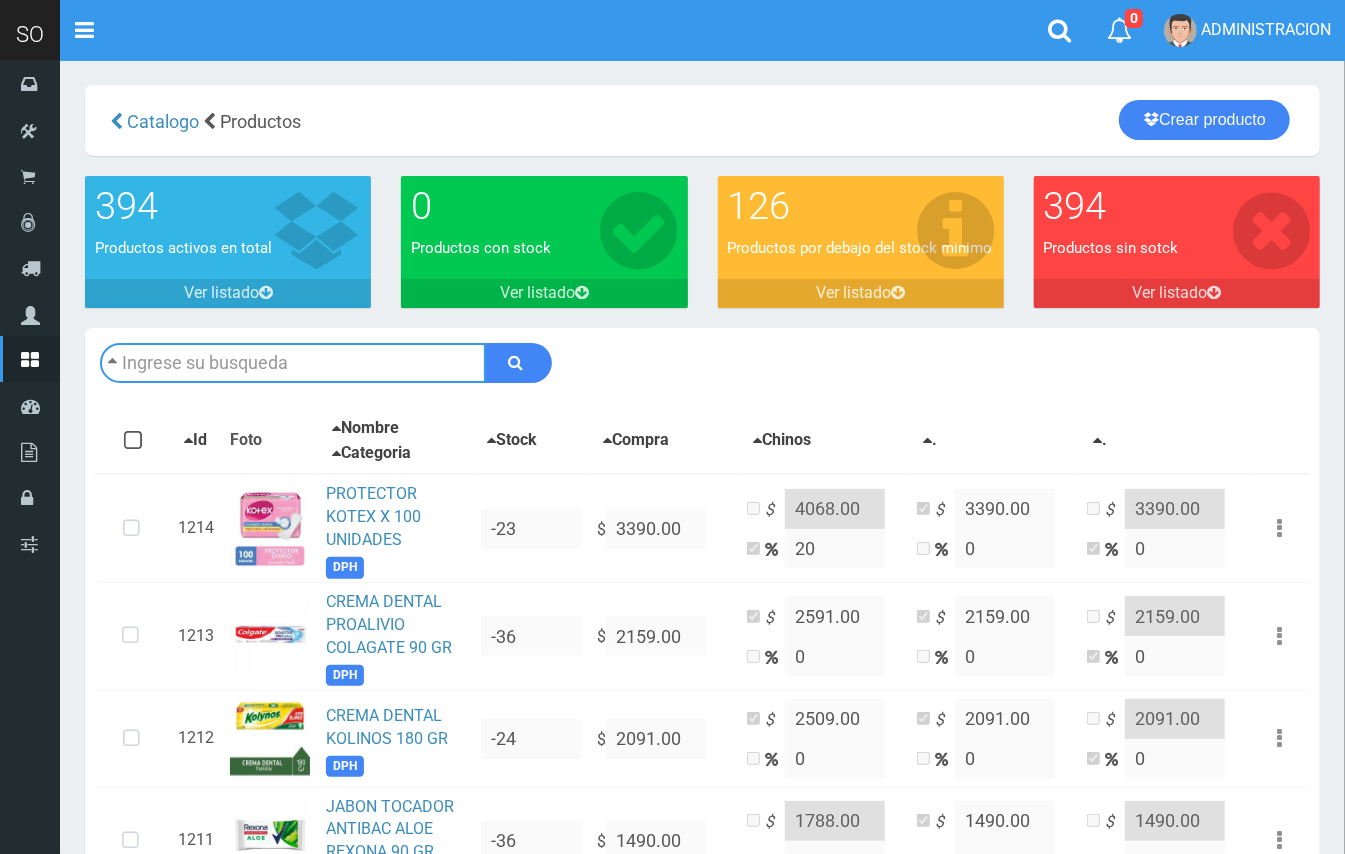 click at bounding box center [293, 363] 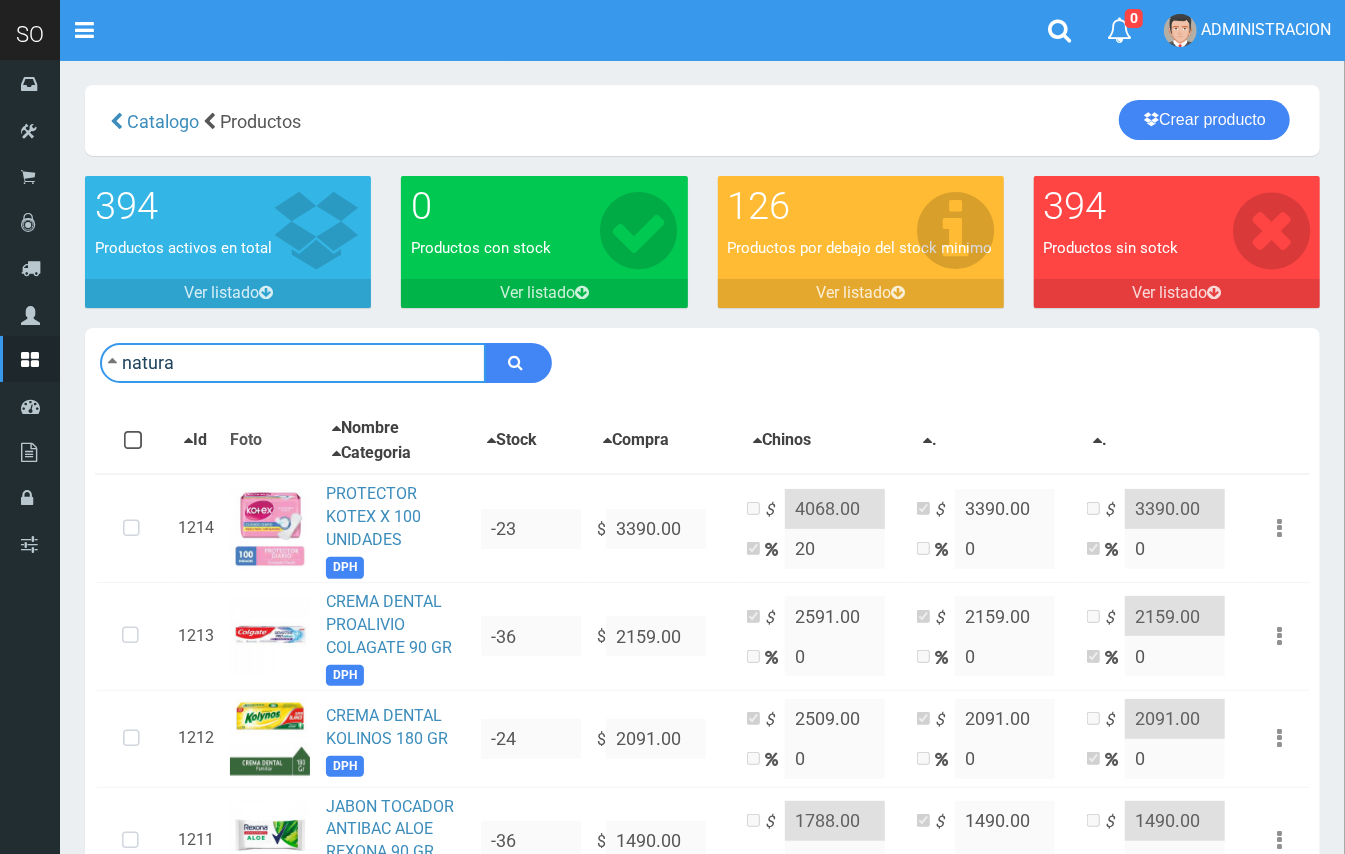 type on "natura" 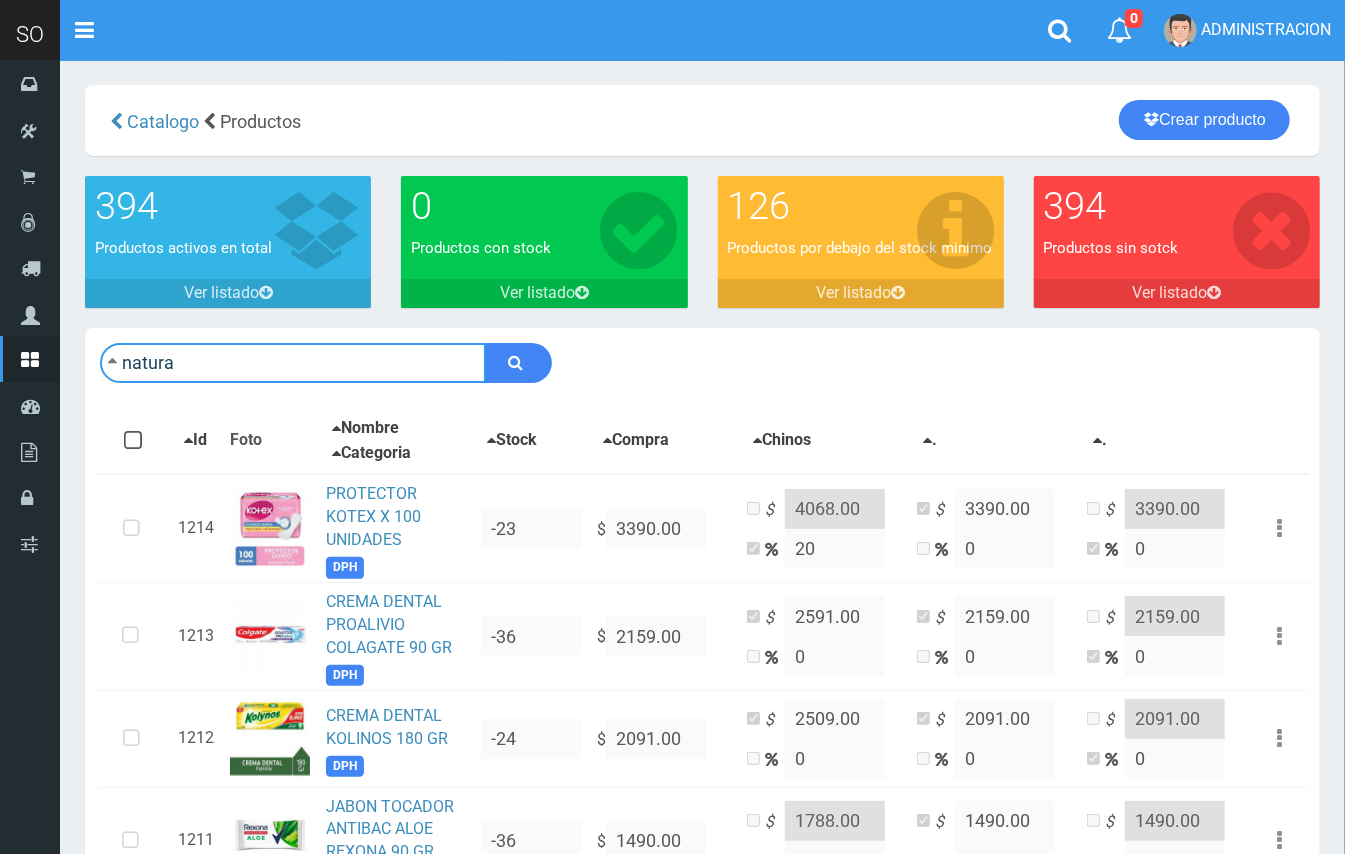 click at bounding box center (518, 363) 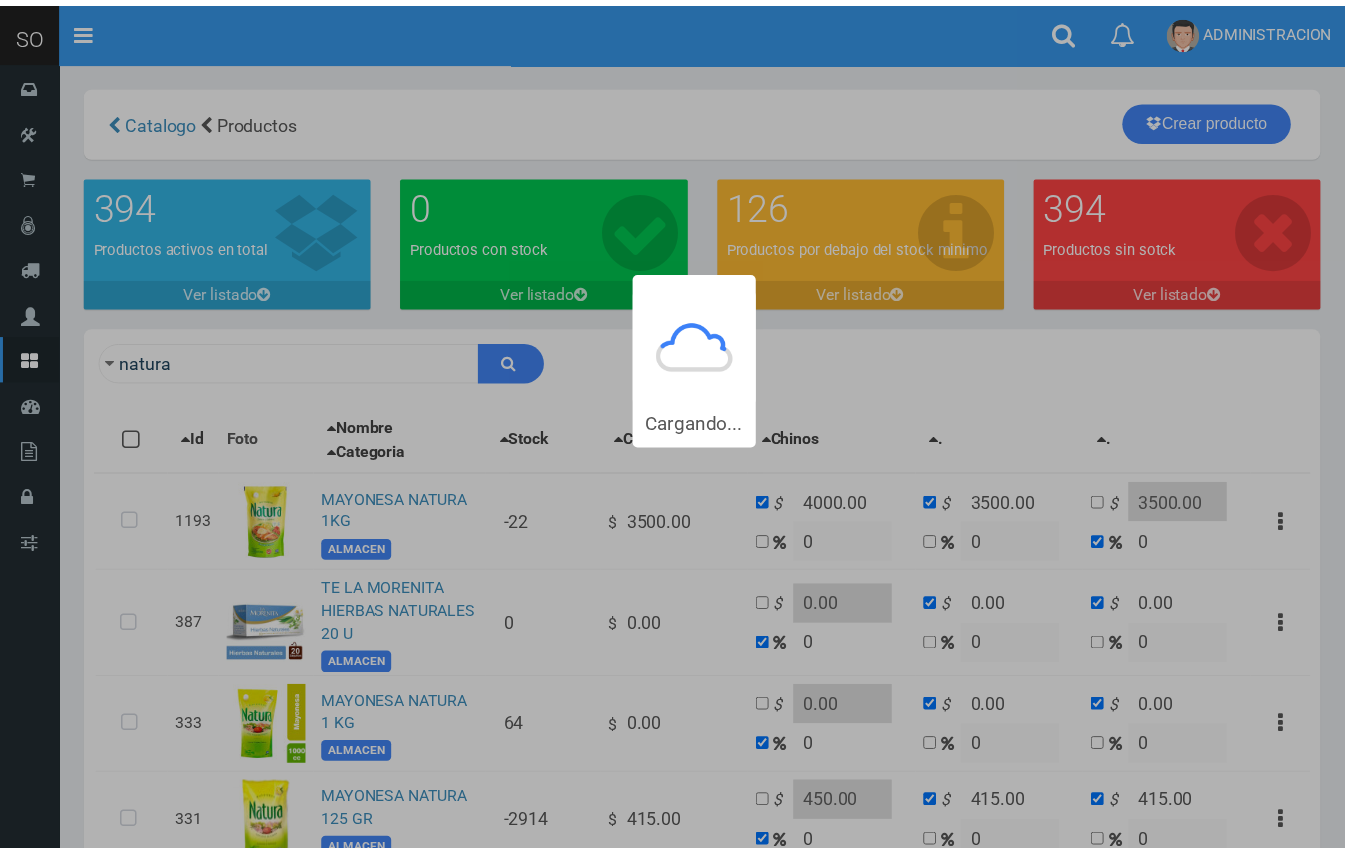 scroll, scrollTop: 0, scrollLeft: 0, axis: both 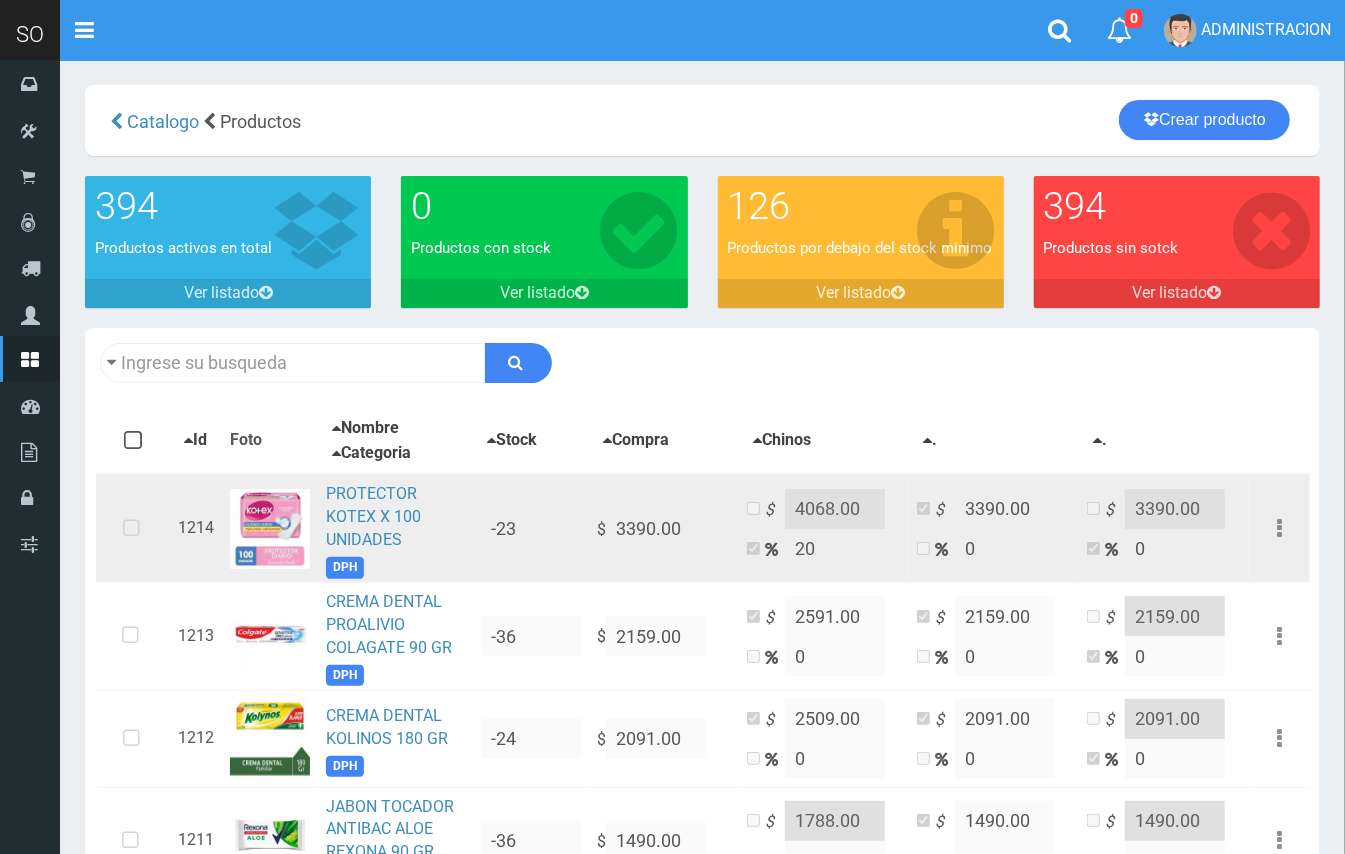 click at bounding box center (131, 529) 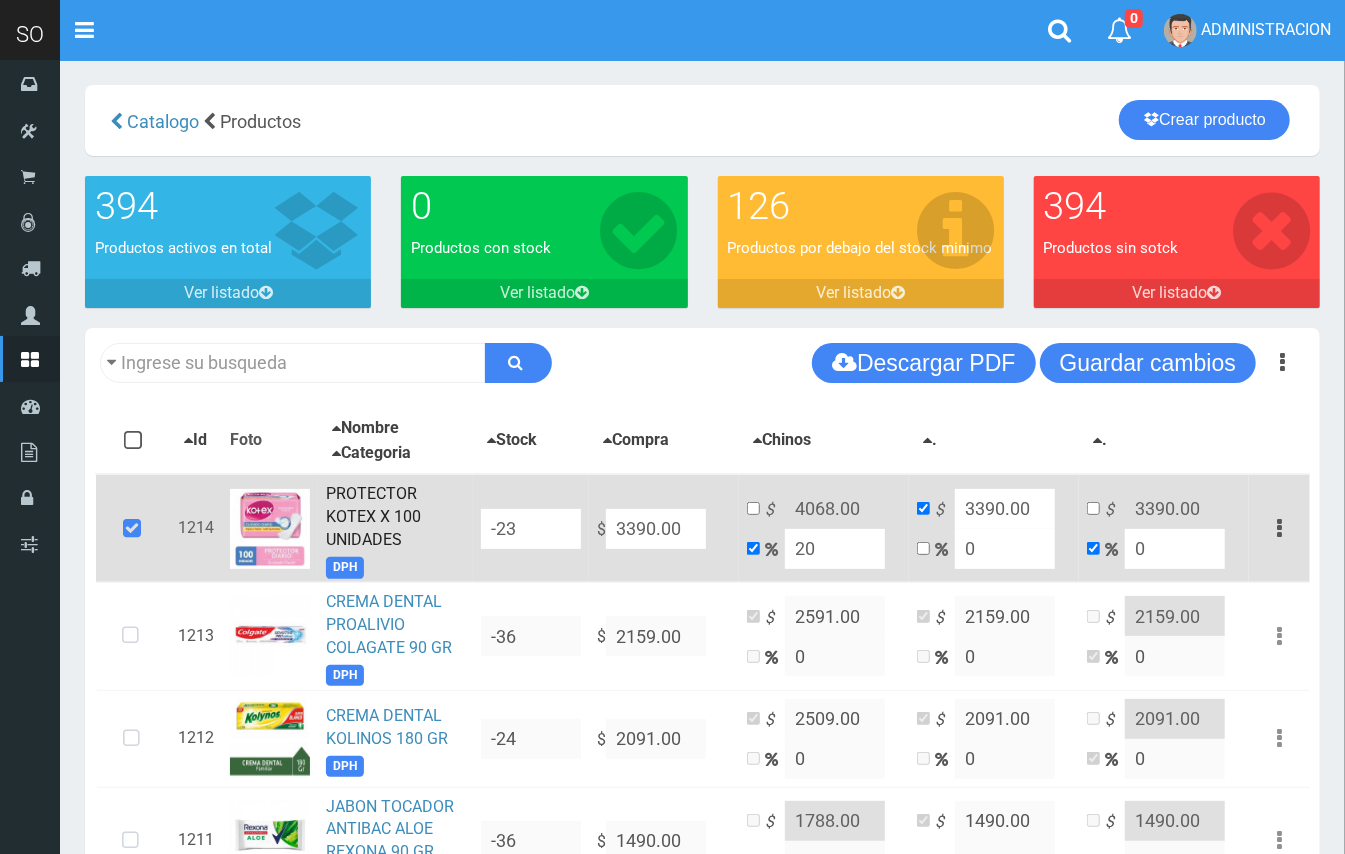 drag, startPoint x: 681, startPoint y: 533, endPoint x: 590, endPoint y: 533, distance: 91 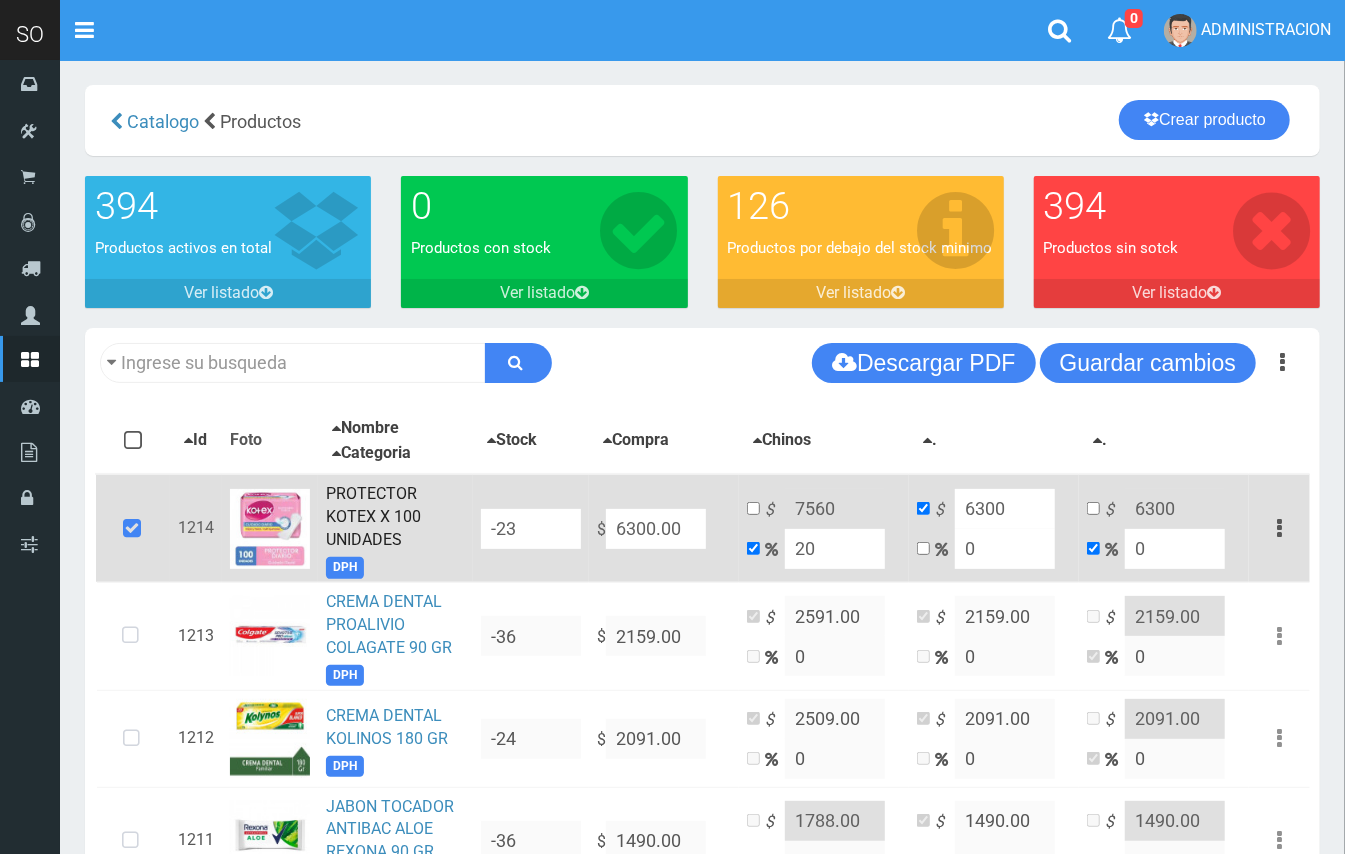 type on "6300.00" 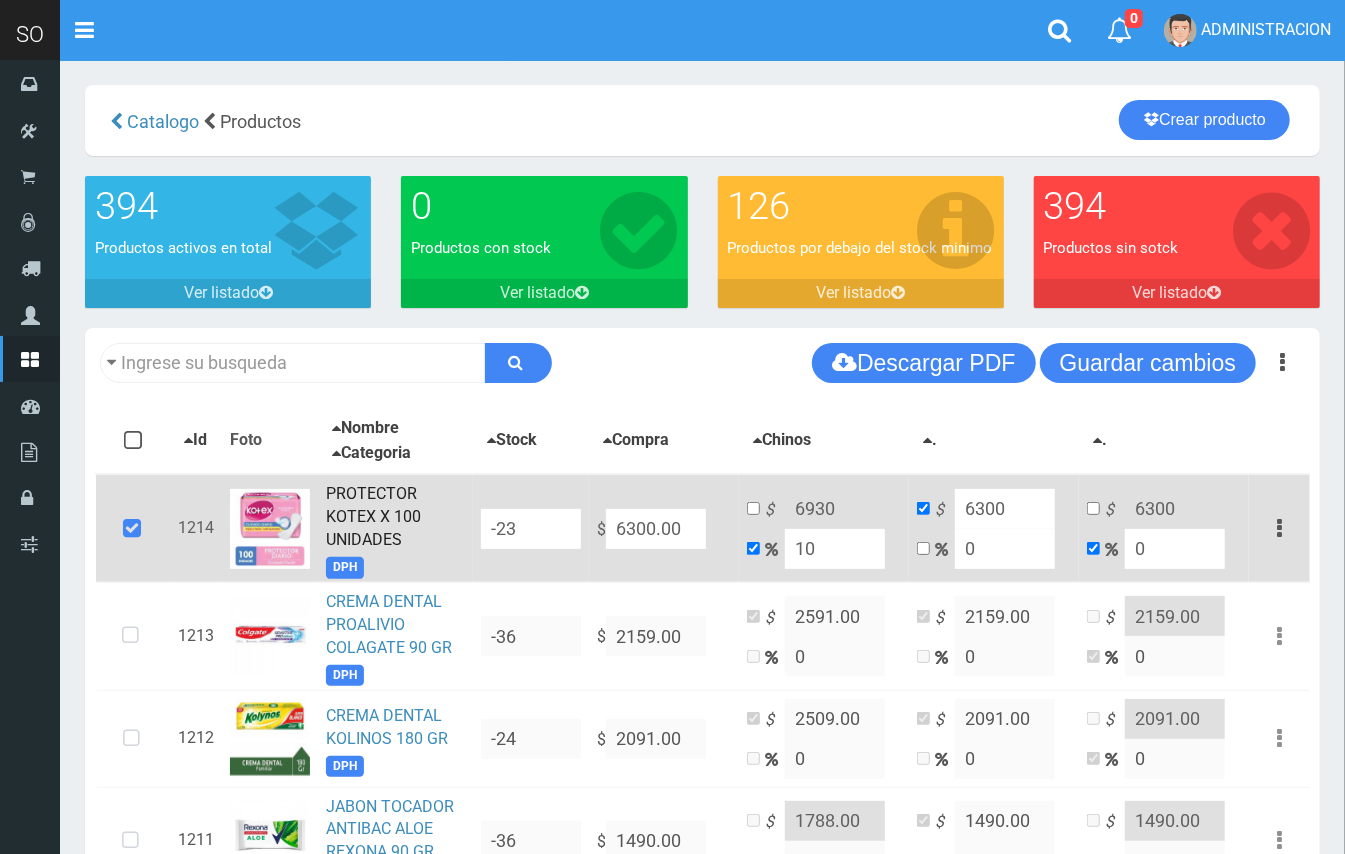type on "10" 